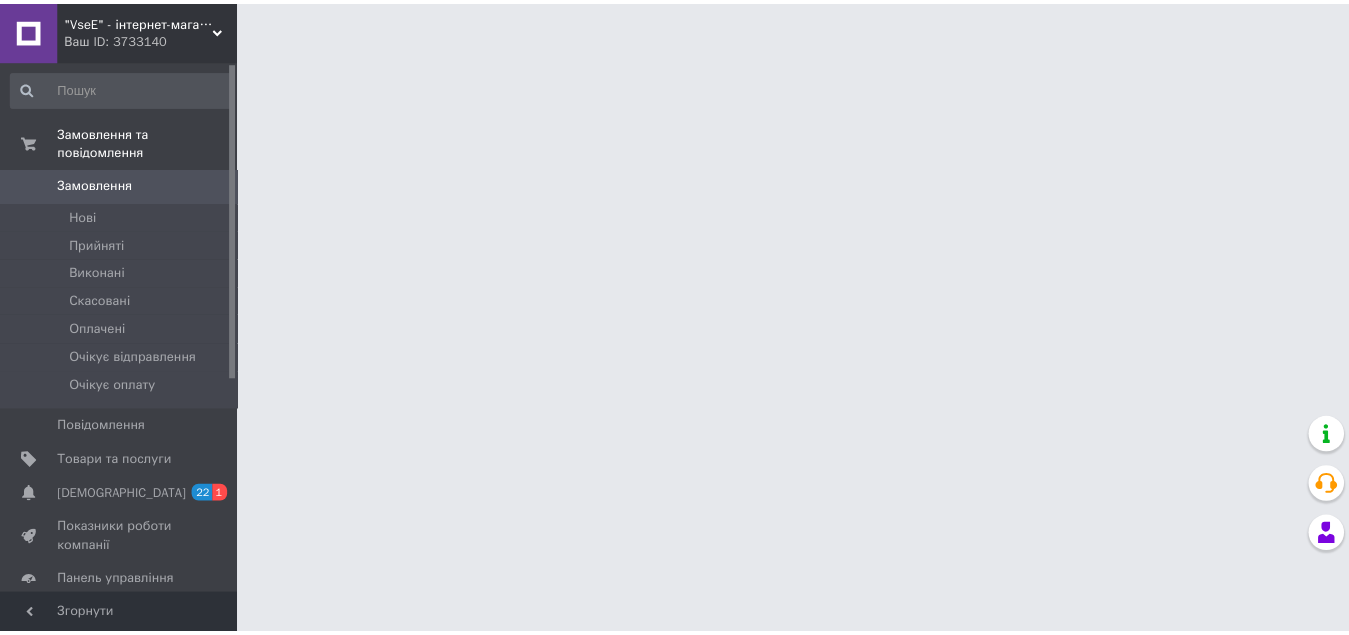 scroll, scrollTop: 0, scrollLeft: 0, axis: both 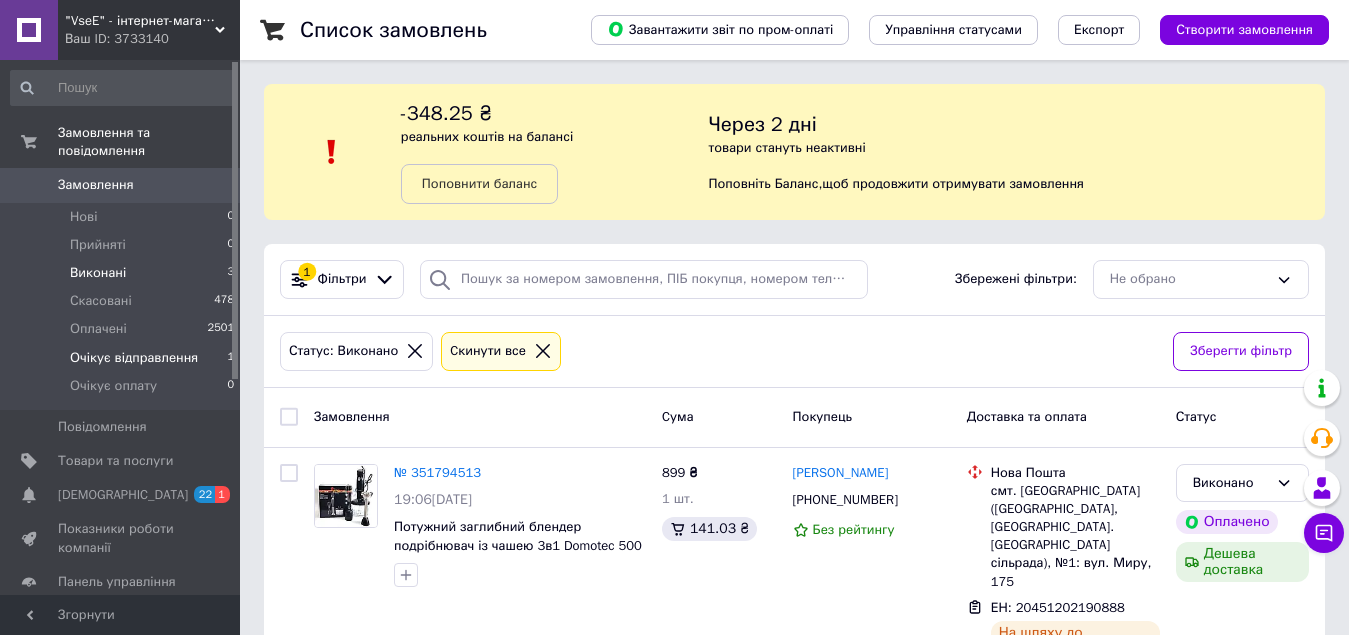 click on "Очікує відправлення" at bounding box center (134, 358) 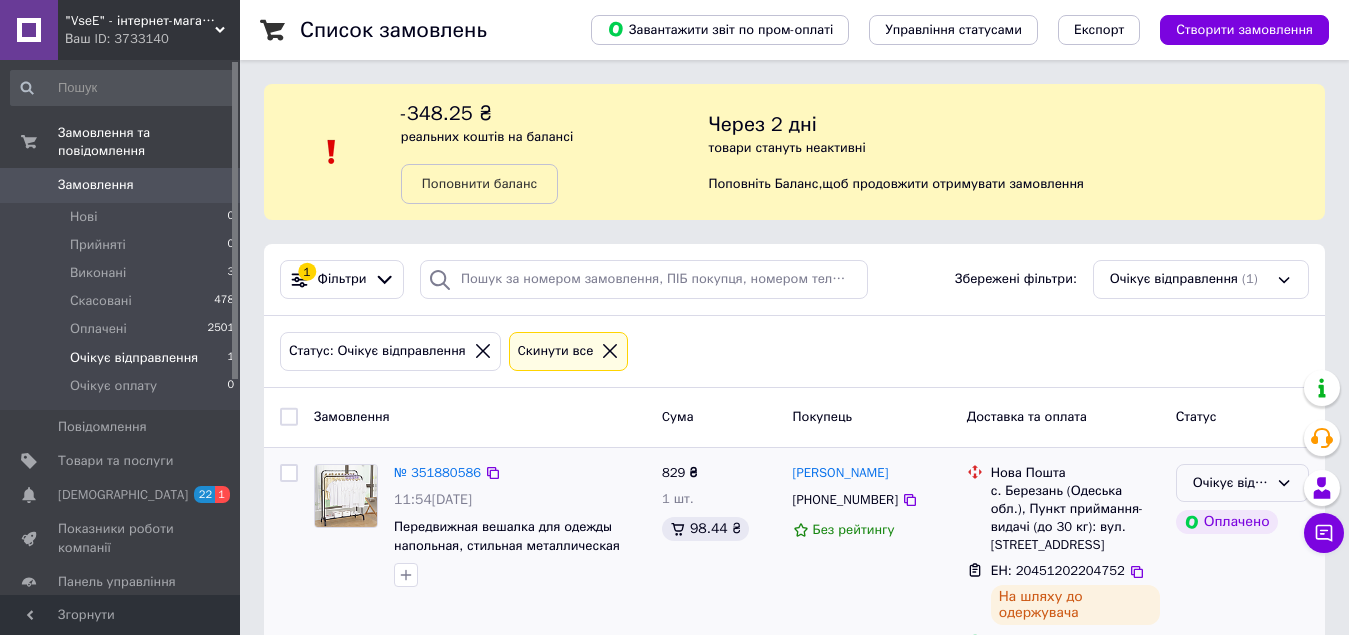 click on "Очікує відправлення" at bounding box center (1230, 483) 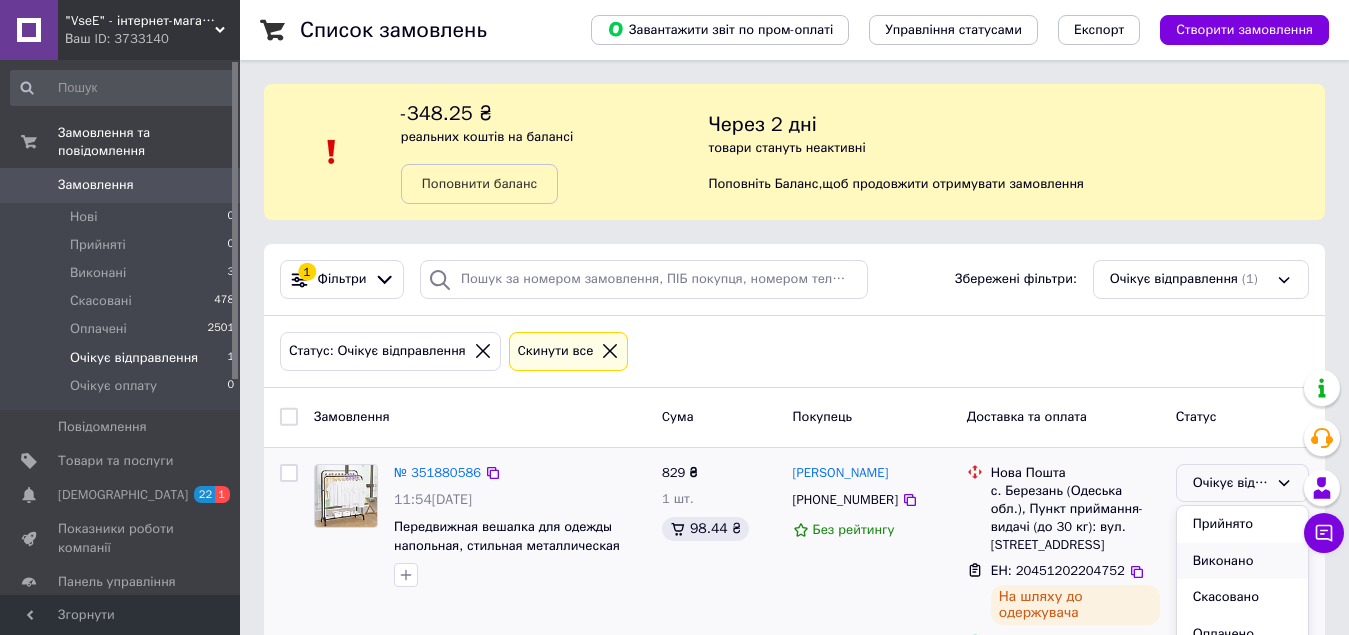 click on "Виконано" at bounding box center (1242, 561) 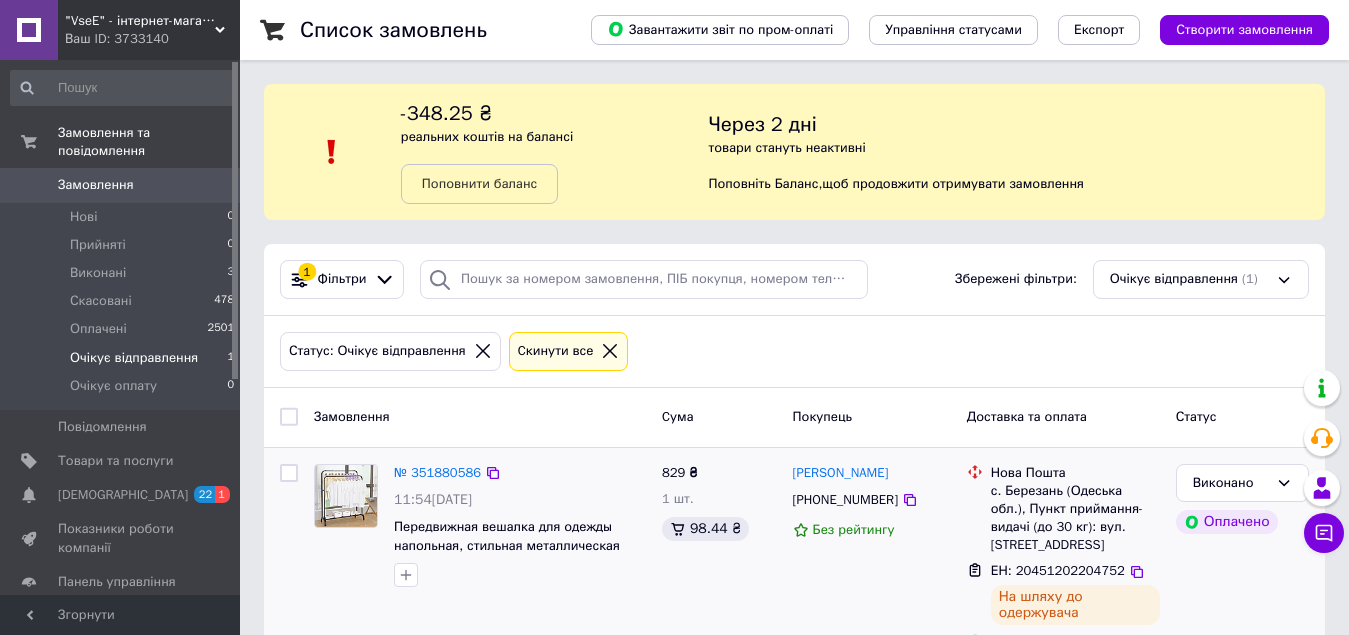 scroll, scrollTop: 0, scrollLeft: 0, axis: both 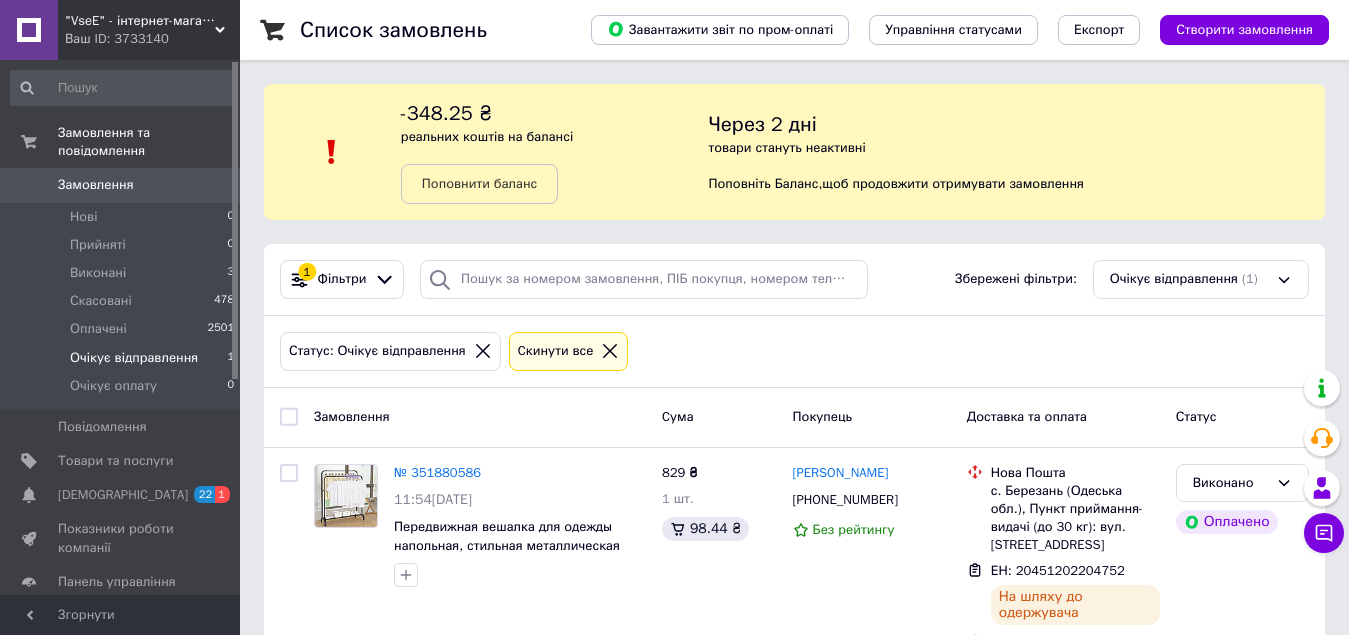 click 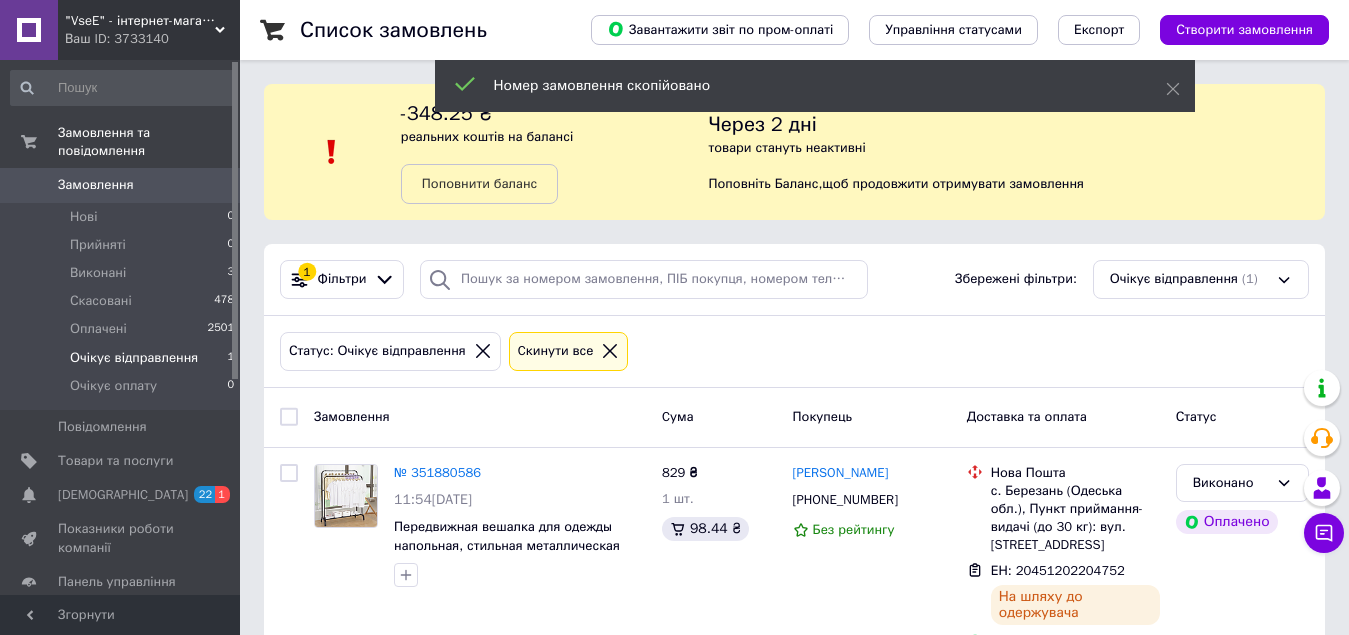 click on "Передвижная вешалка для одежды напольная, стильная металлическая стойка в черном цвете для хранения вещей" at bounding box center (509, 554) 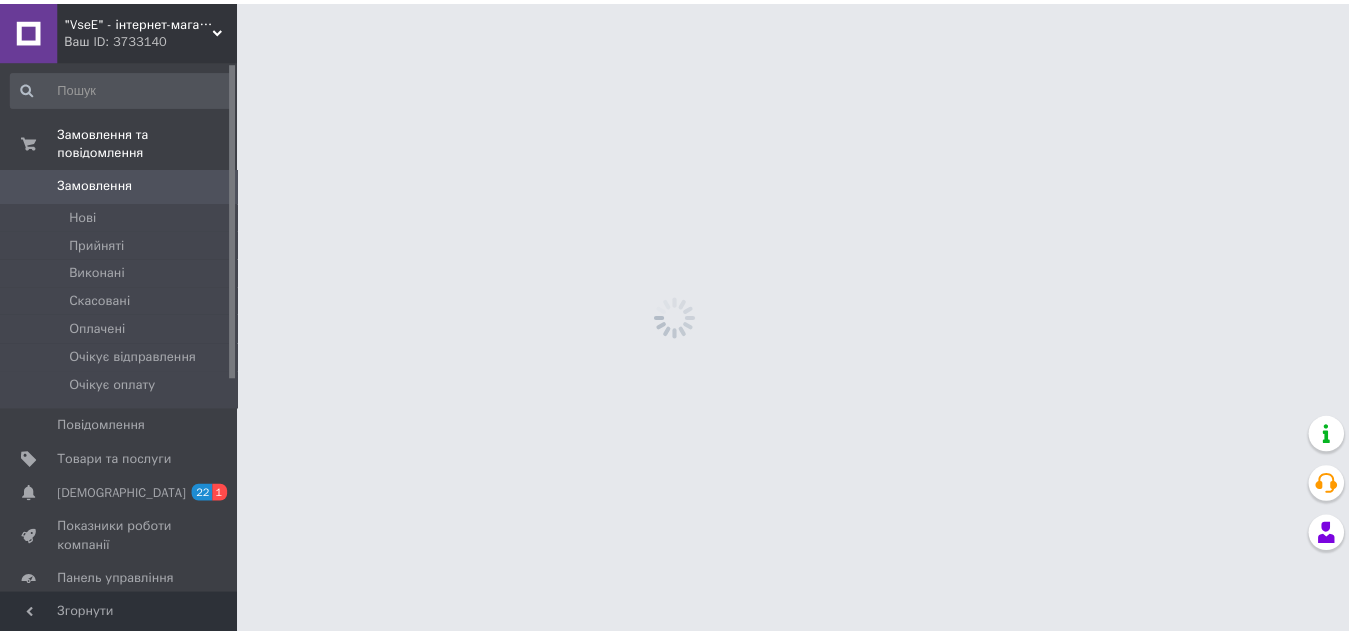 scroll, scrollTop: 0, scrollLeft: 0, axis: both 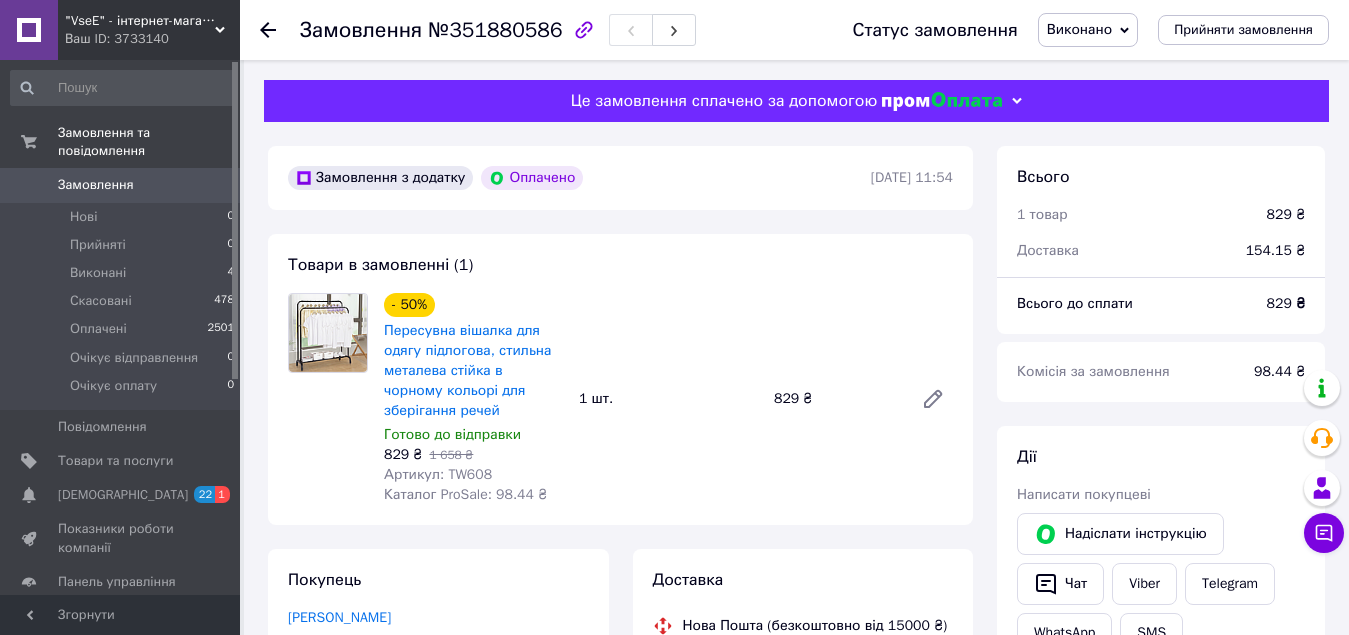 click on "Артикул: TW608" at bounding box center (473, 475) 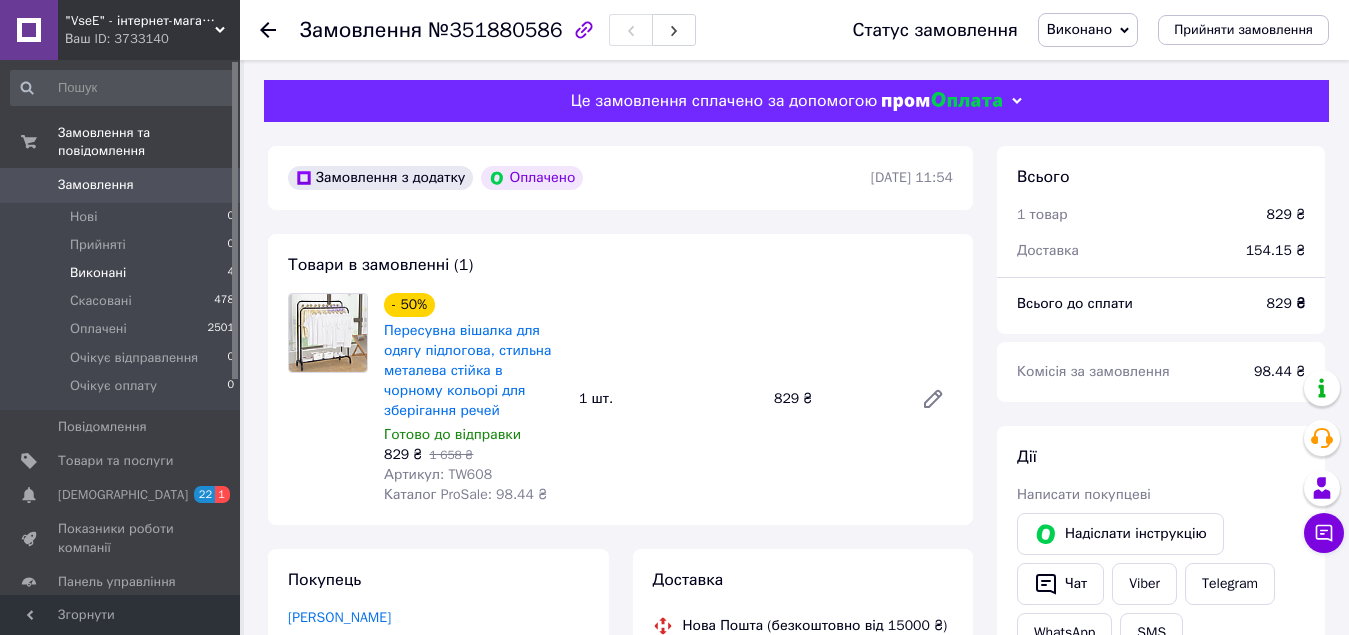 click on "Виконані" at bounding box center (98, 273) 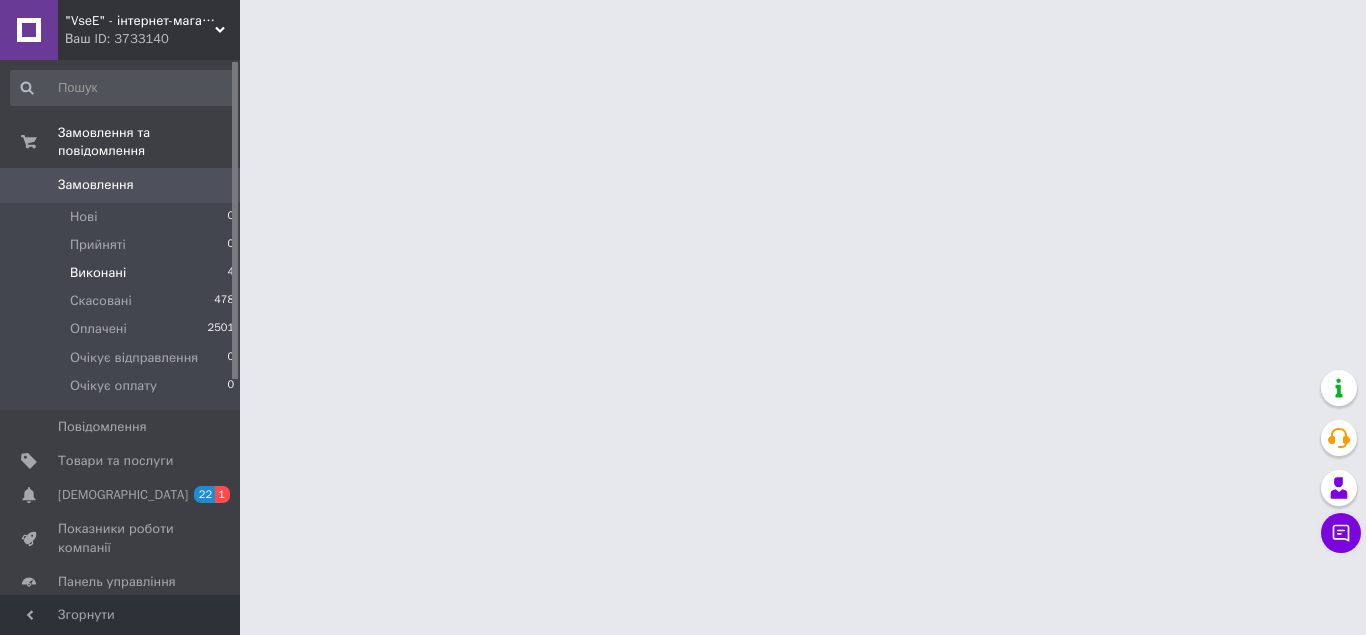 click on "Виконані" at bounding box center [98, 273] 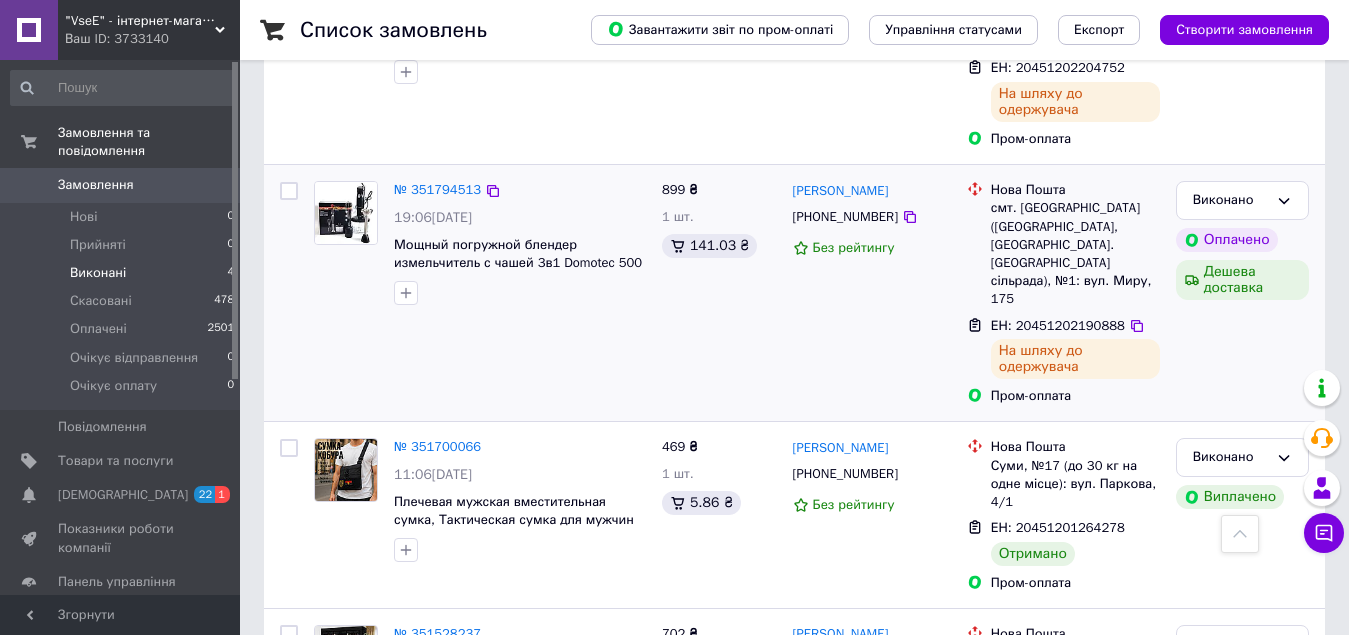 scroll, scrollTop: 668, scrollLeft: 0, axis: vertical 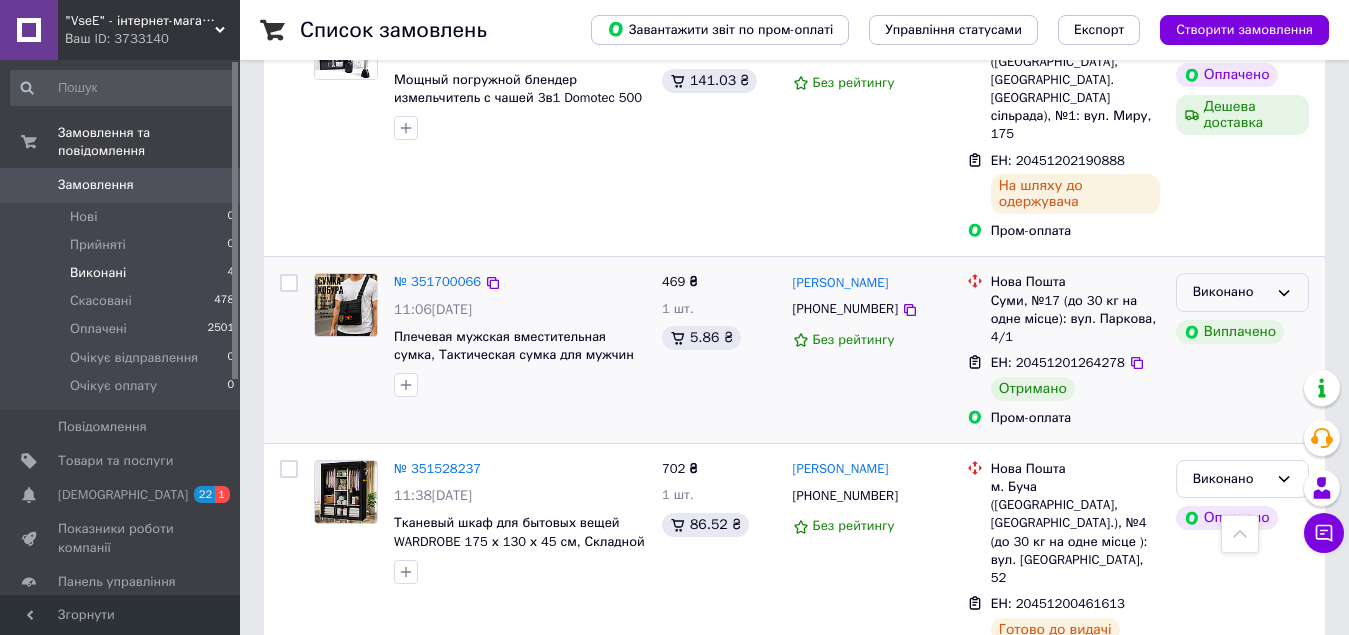 click on "Виконано" at bounding box center [1230, 292] 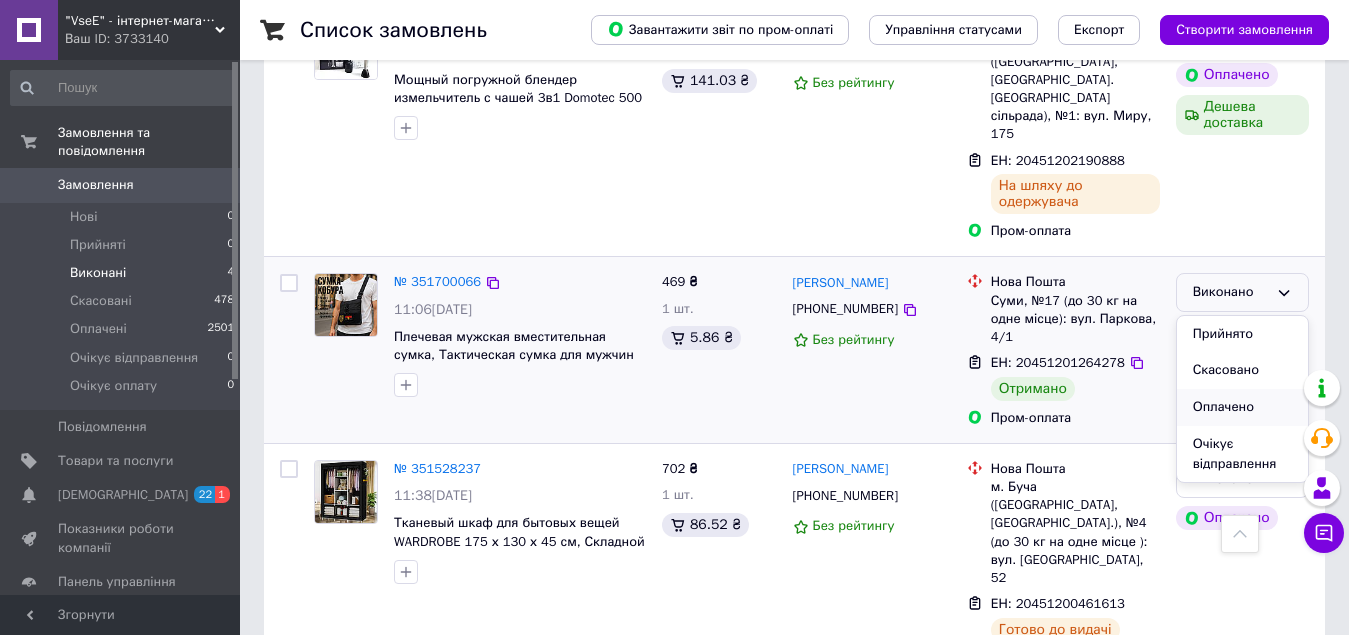 click on "Оплачено" at bounding box center [1242, 407] 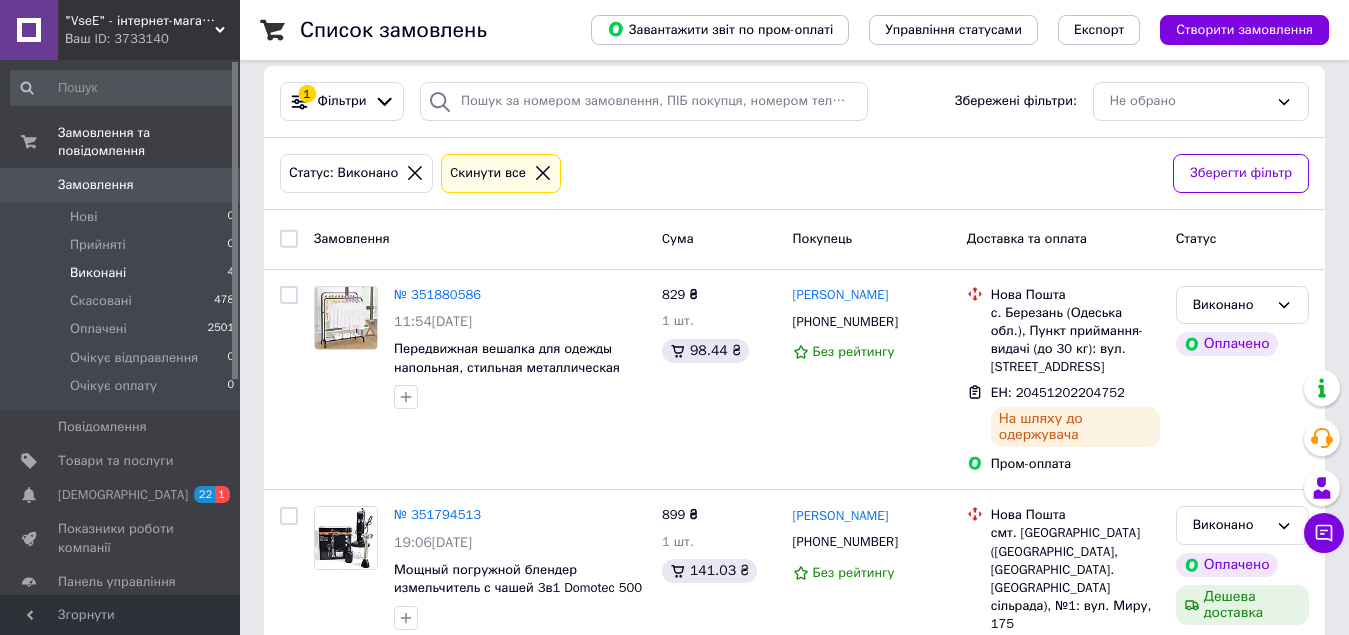 scroll, scrollTop: 0, scrollLeft: 0, axis: both 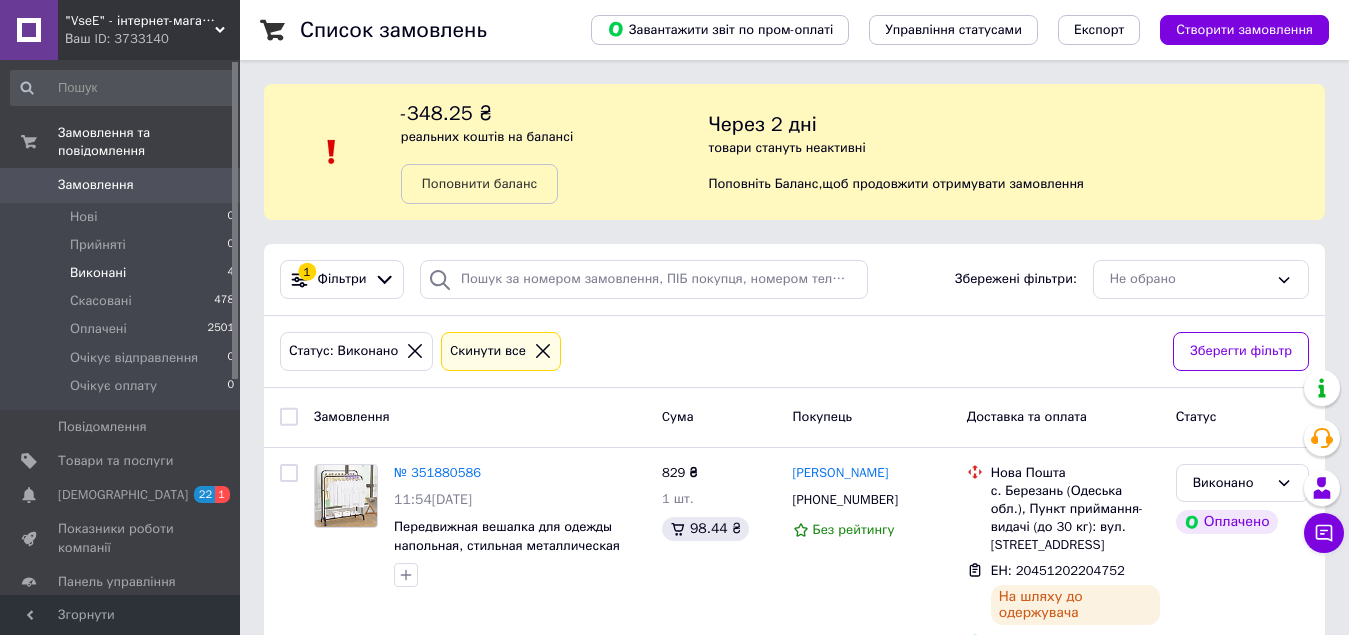 click on "Замовлення" at bounding box center (96, 185) 